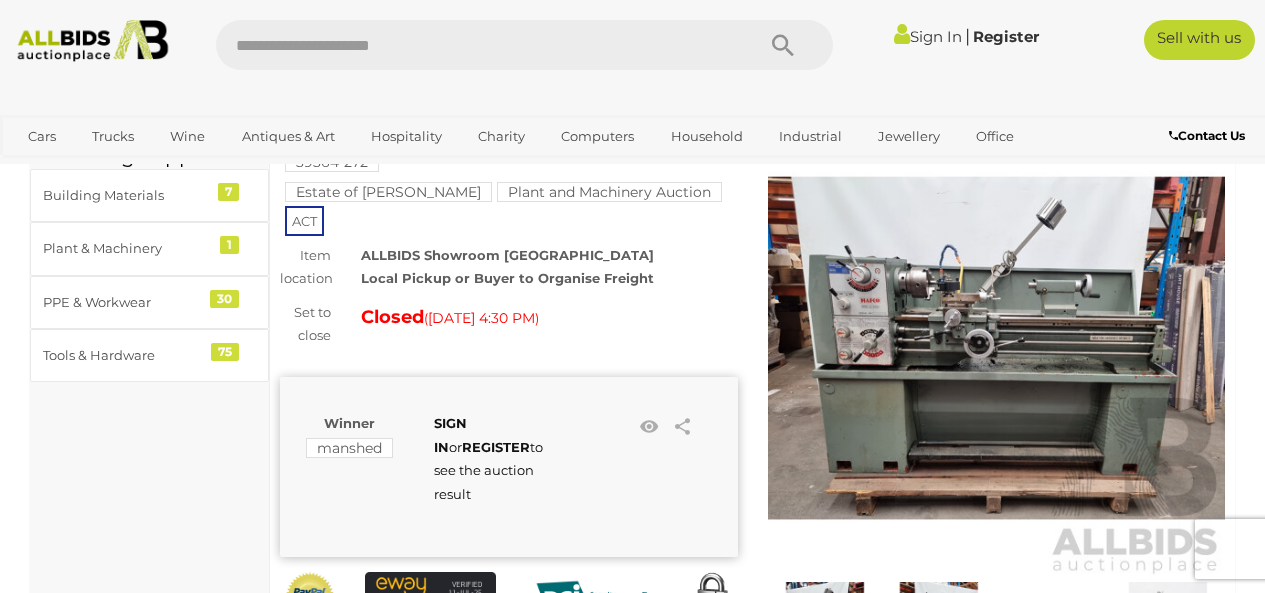 scroll, scrollTop: 100, scrollLeft: 0, axis: vertical 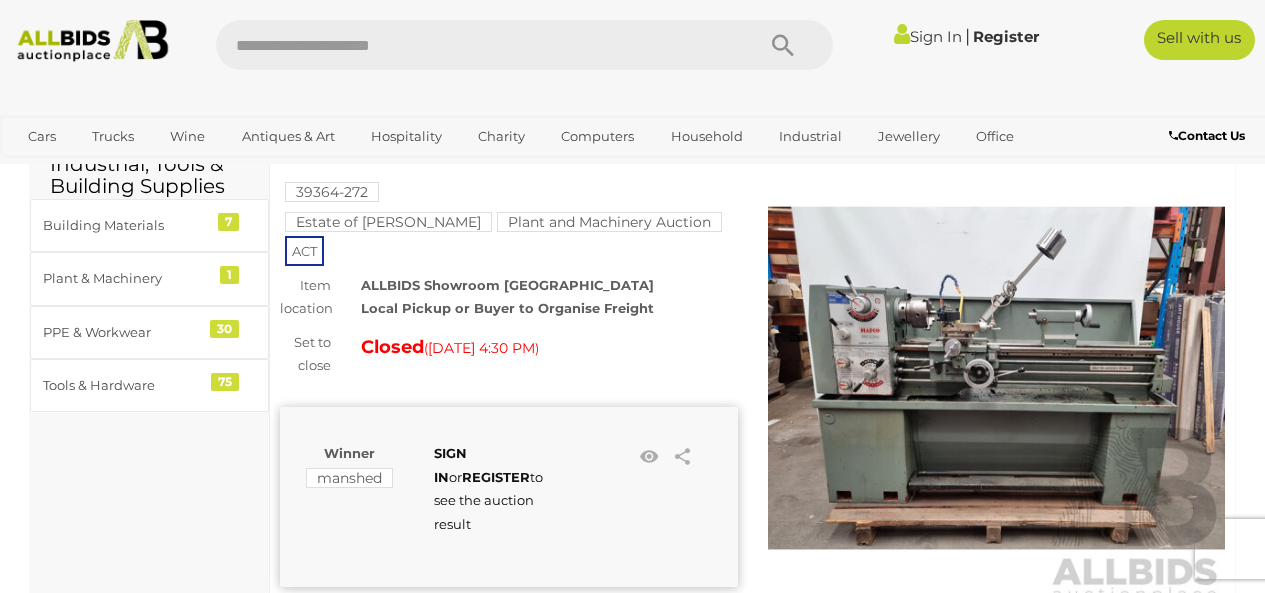 click at bounding box center [997, 379] 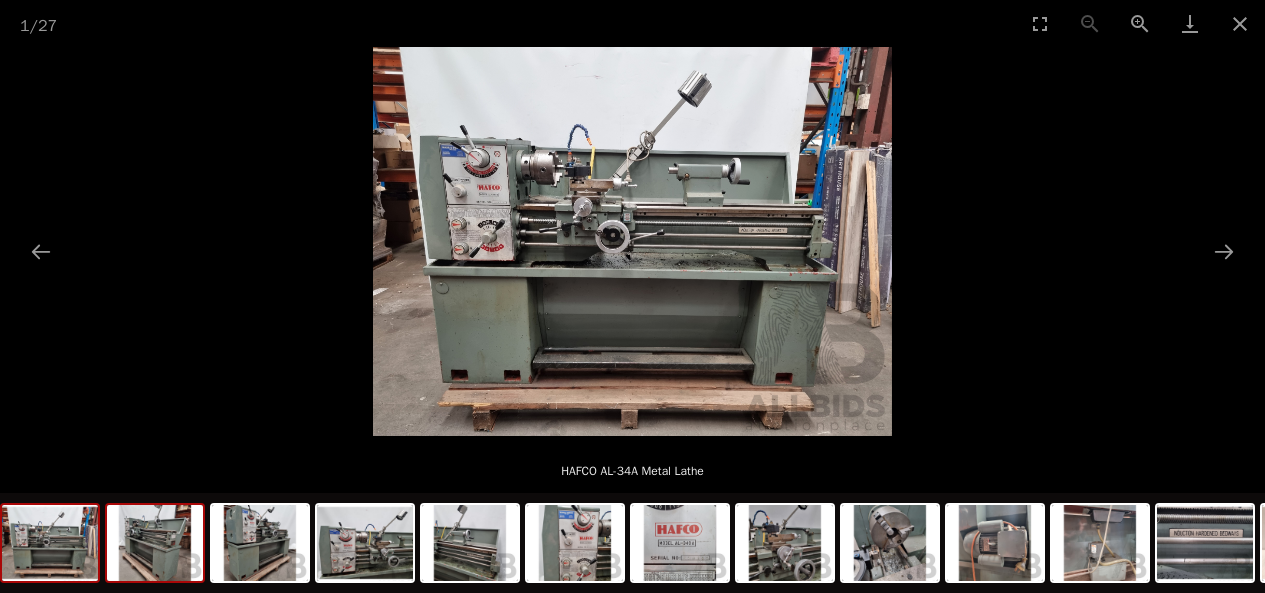 click at bounding box center [155, 543] 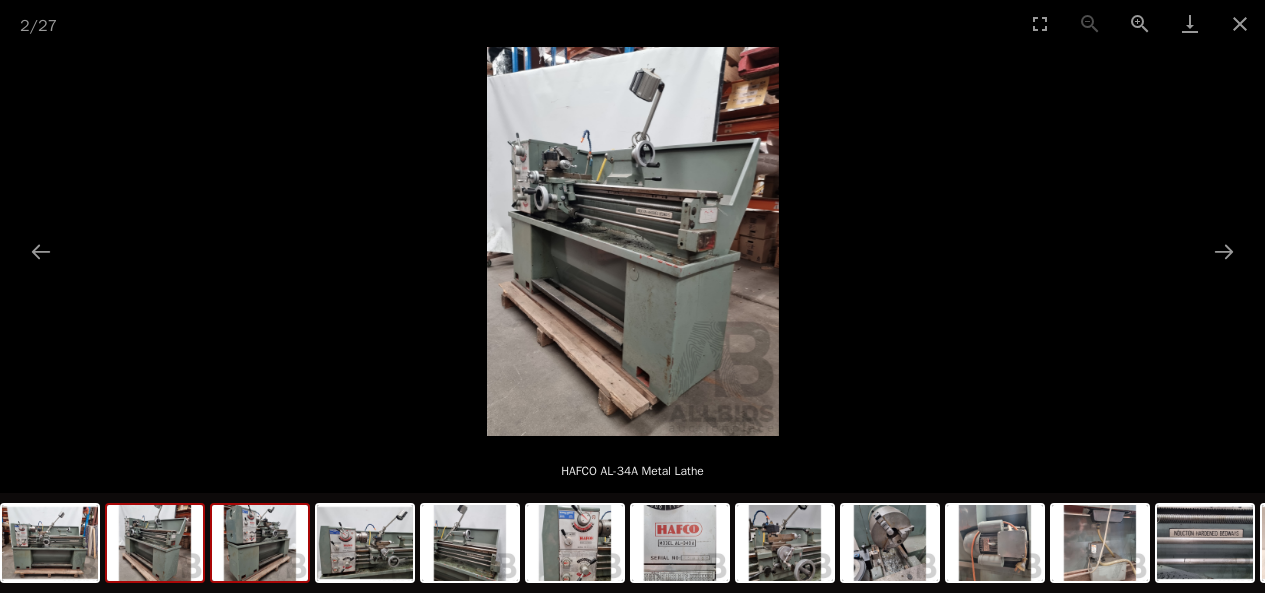 click at bounding box center [260, 543] 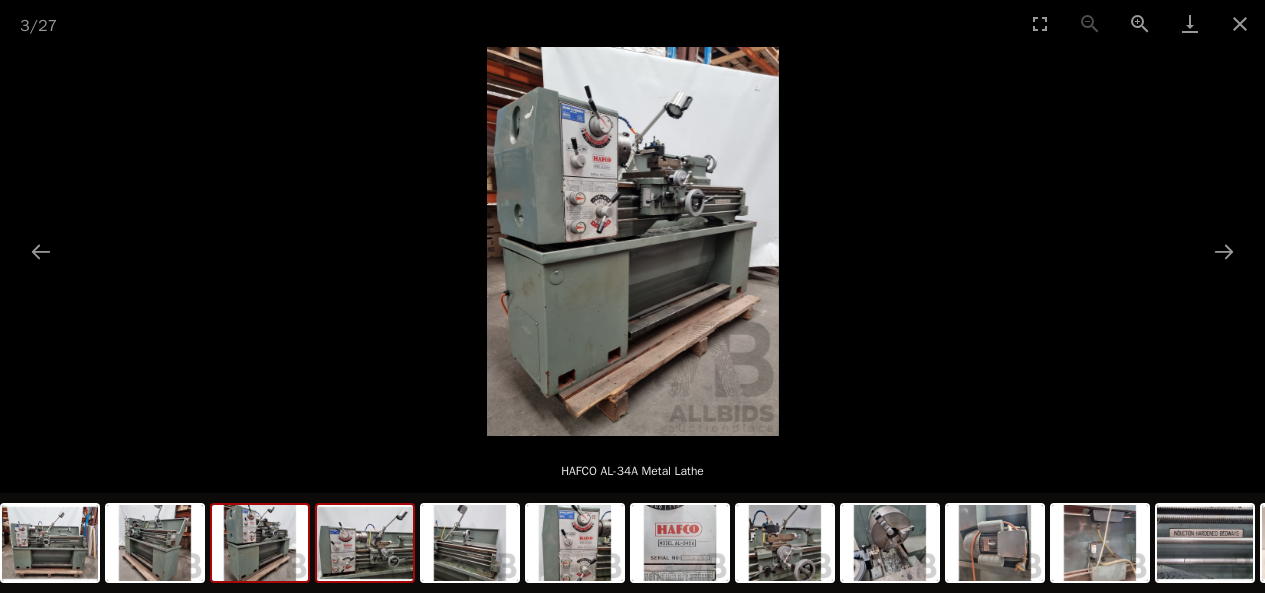 click at bounding box center (365, 543) 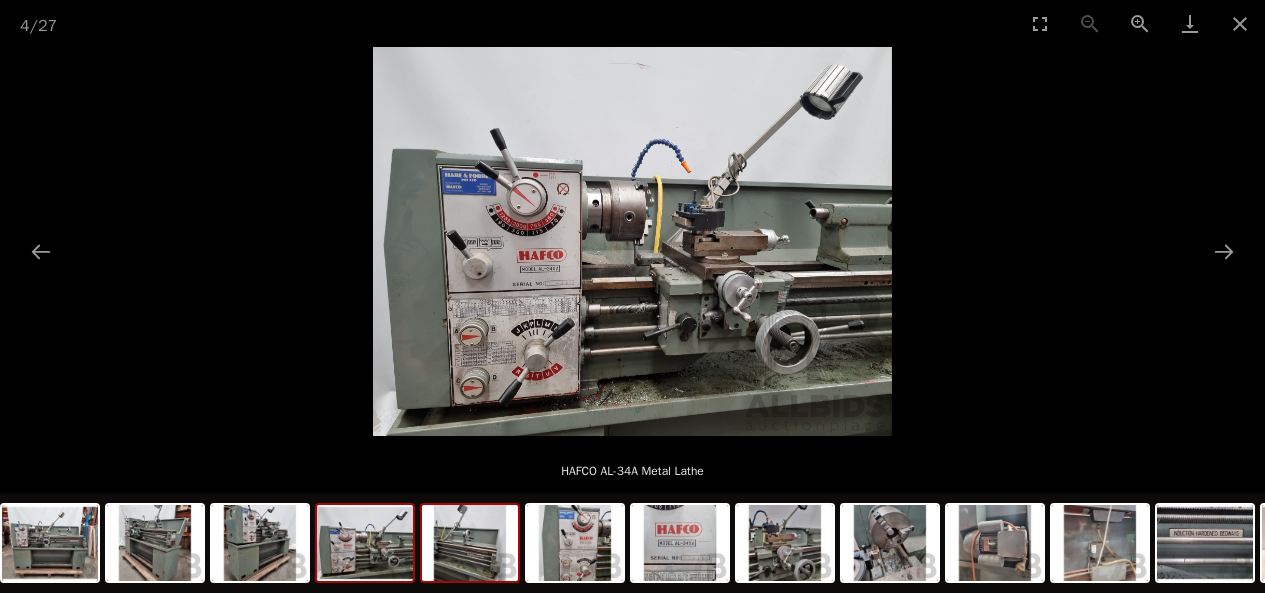 click at bounding box center (470, 543) 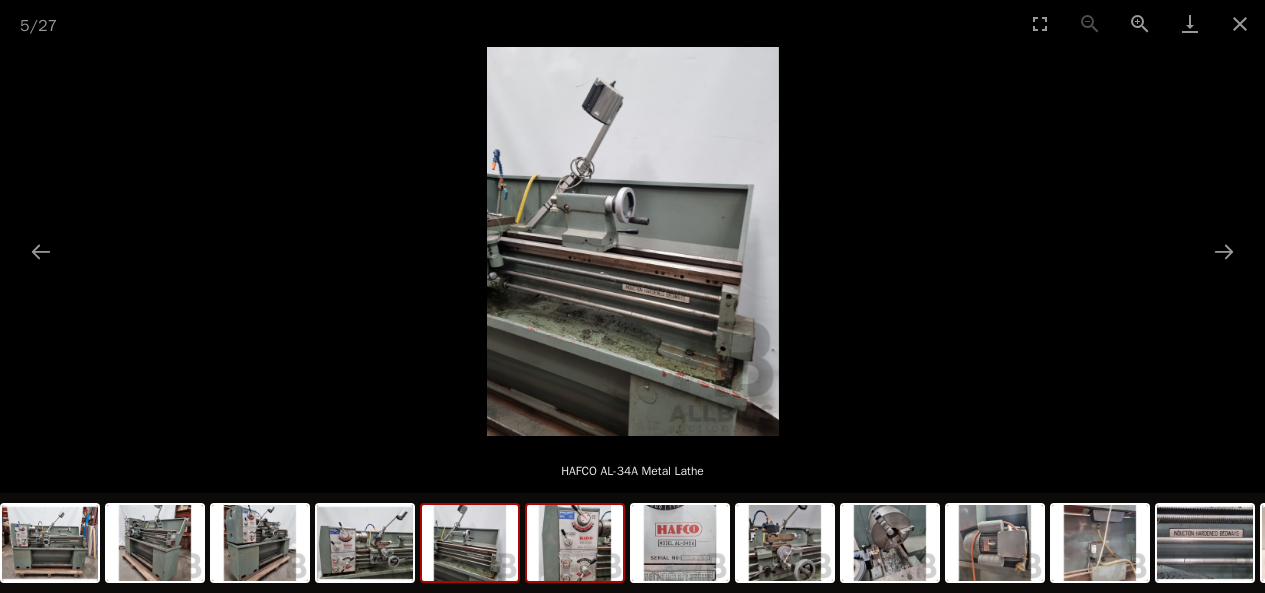 click at bounding box center (575, 543) 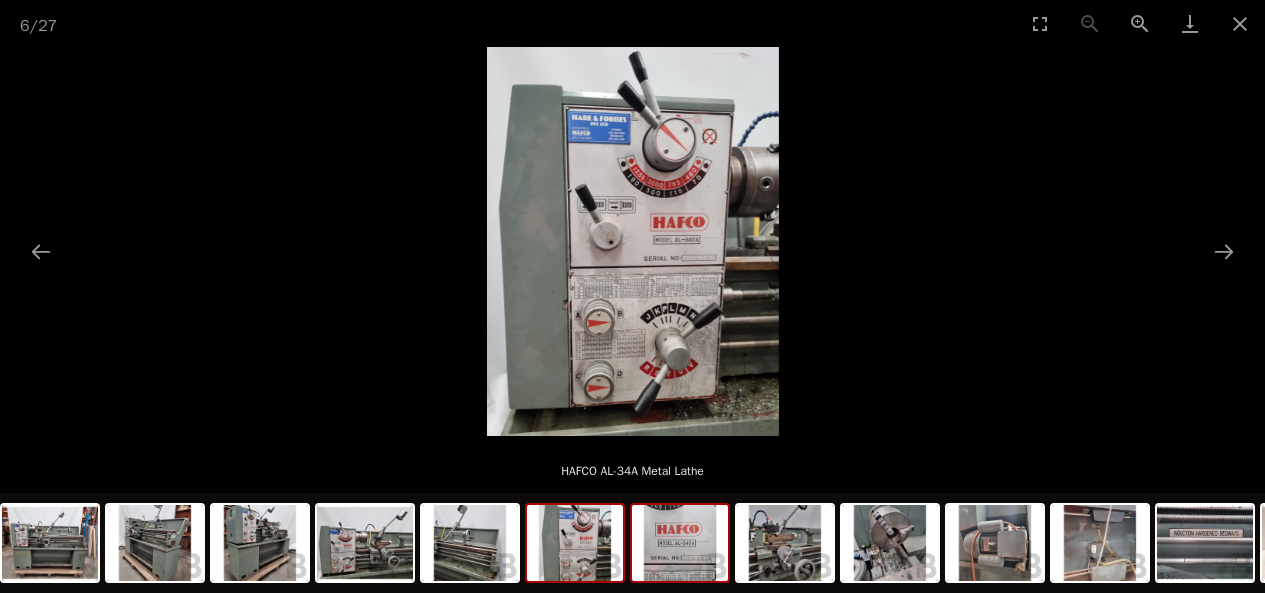 click at bounding box center [680, 543] 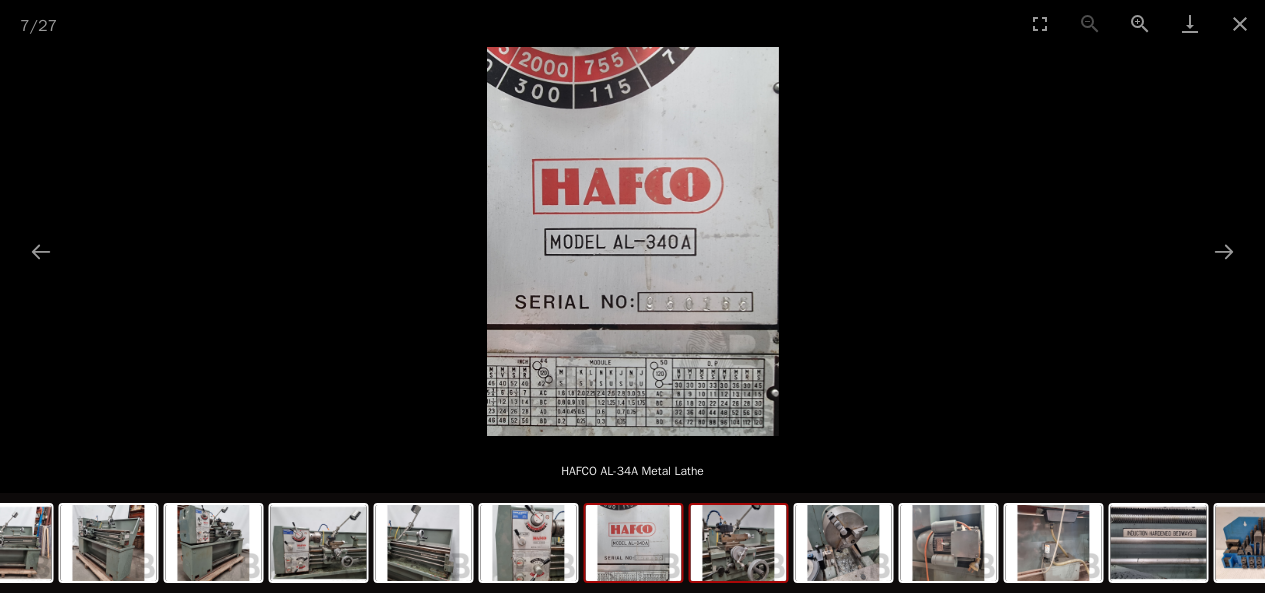 click at bounding box center [739, 543] 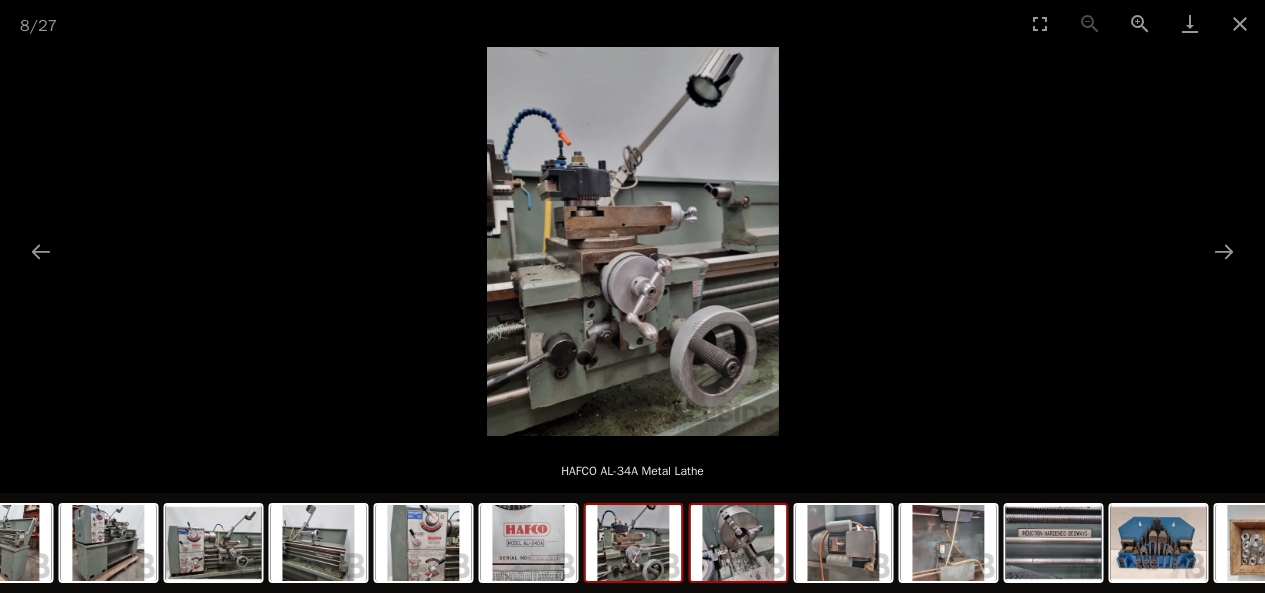 click at bounding box center (739, 543) 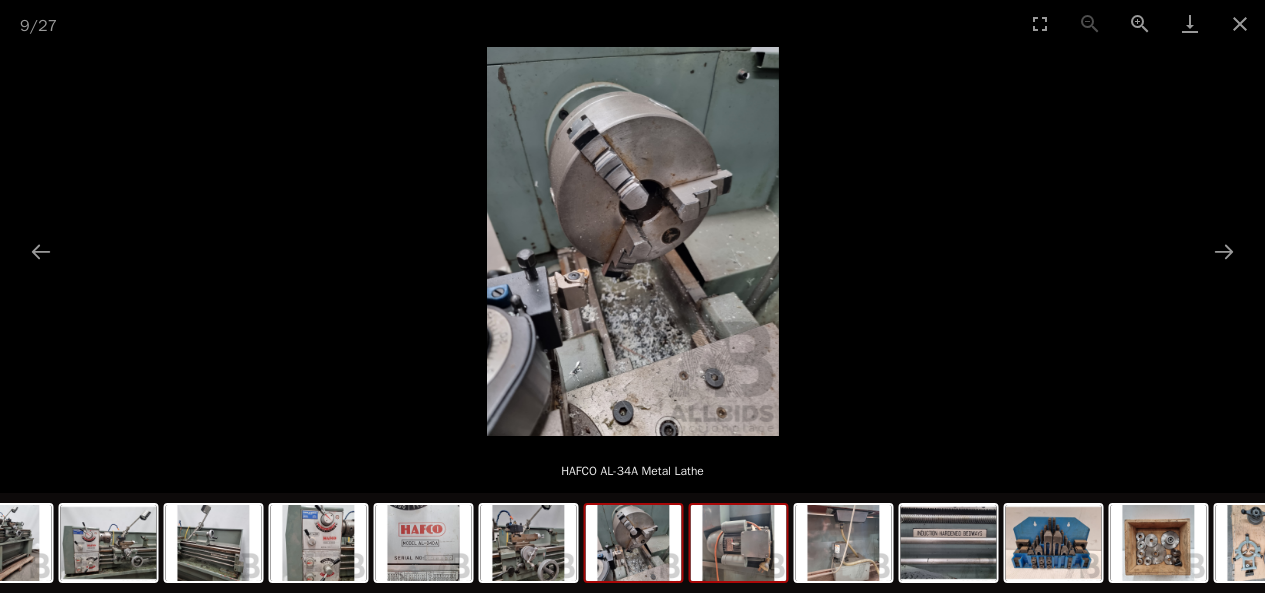 click at bounding box center (739, 543) 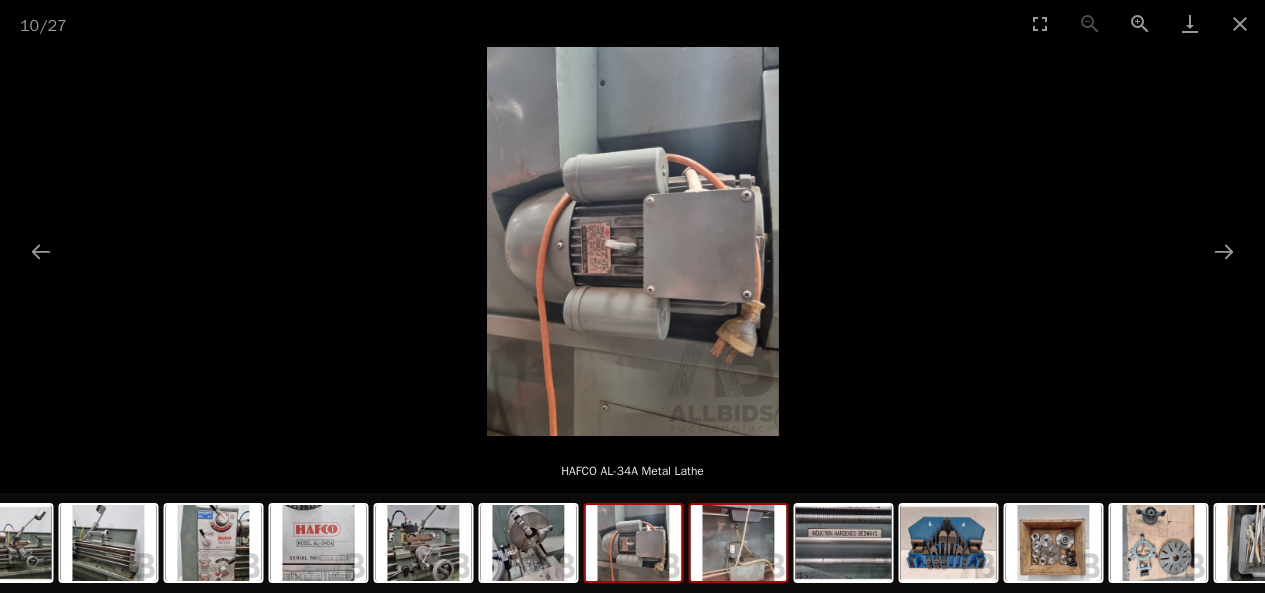 click at bounding box center [739, 543] 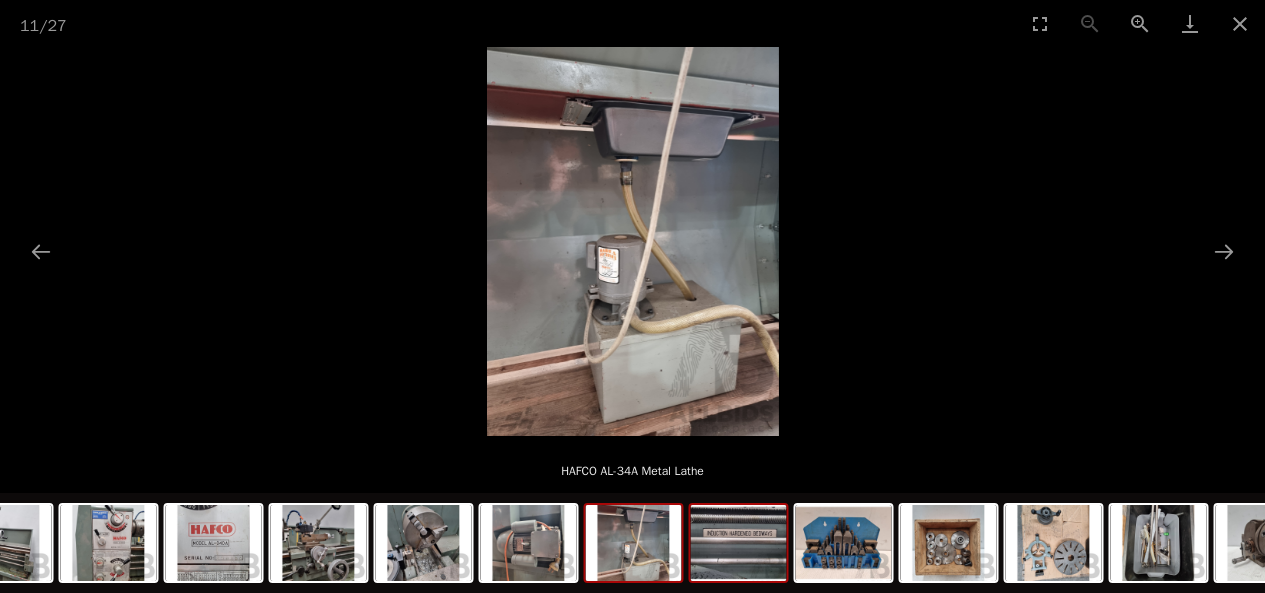 click at bounding box center [739, 543] 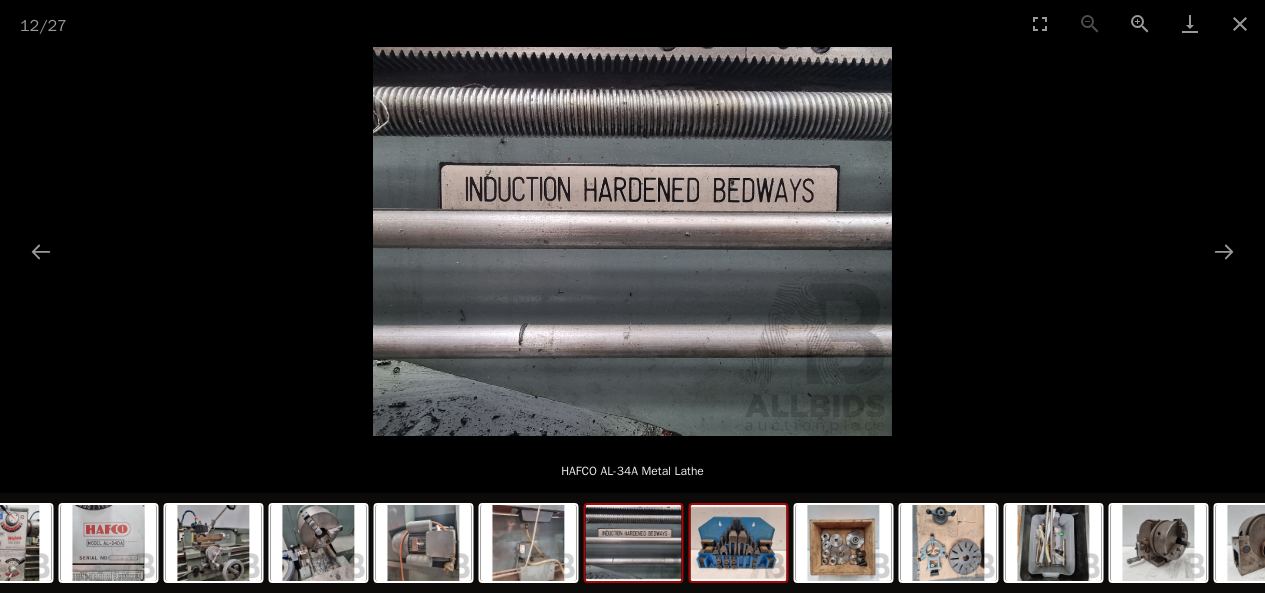 click at bounding box center [739, 543] 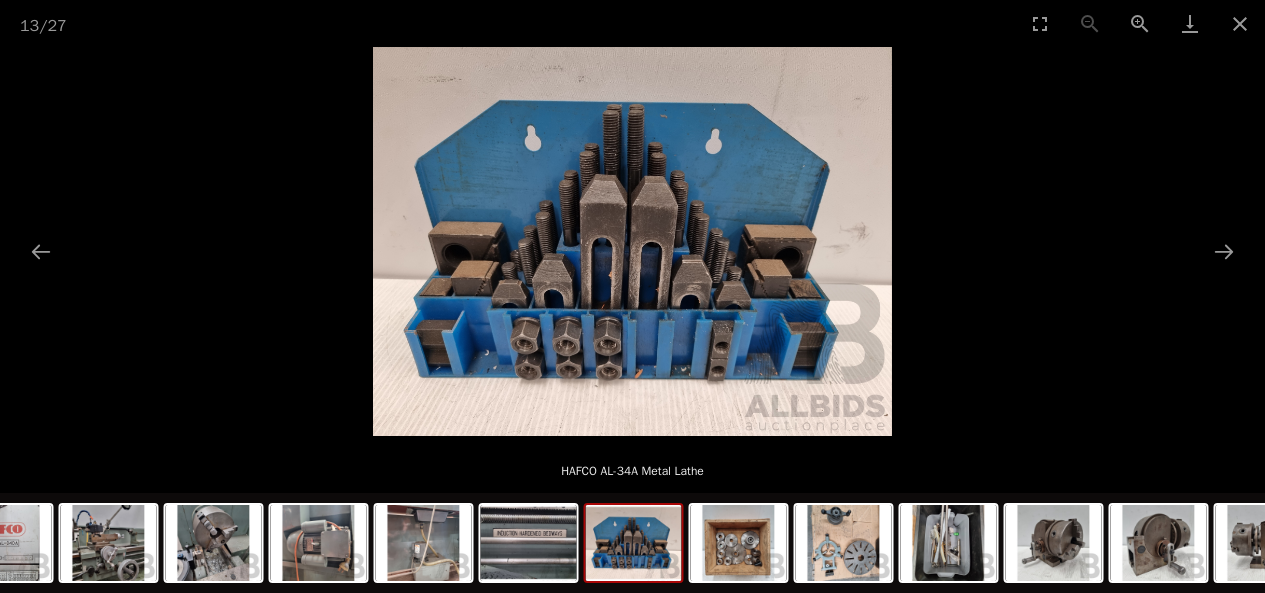 click at bounding box center [739, 543] 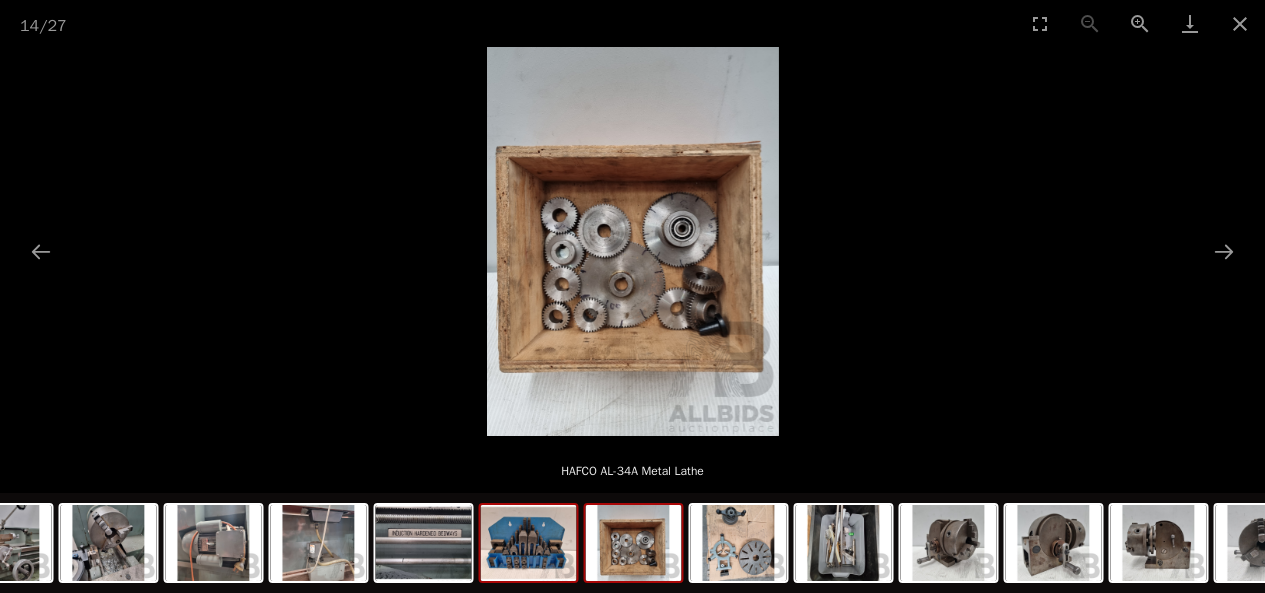 click at bounding box center (739, 543) 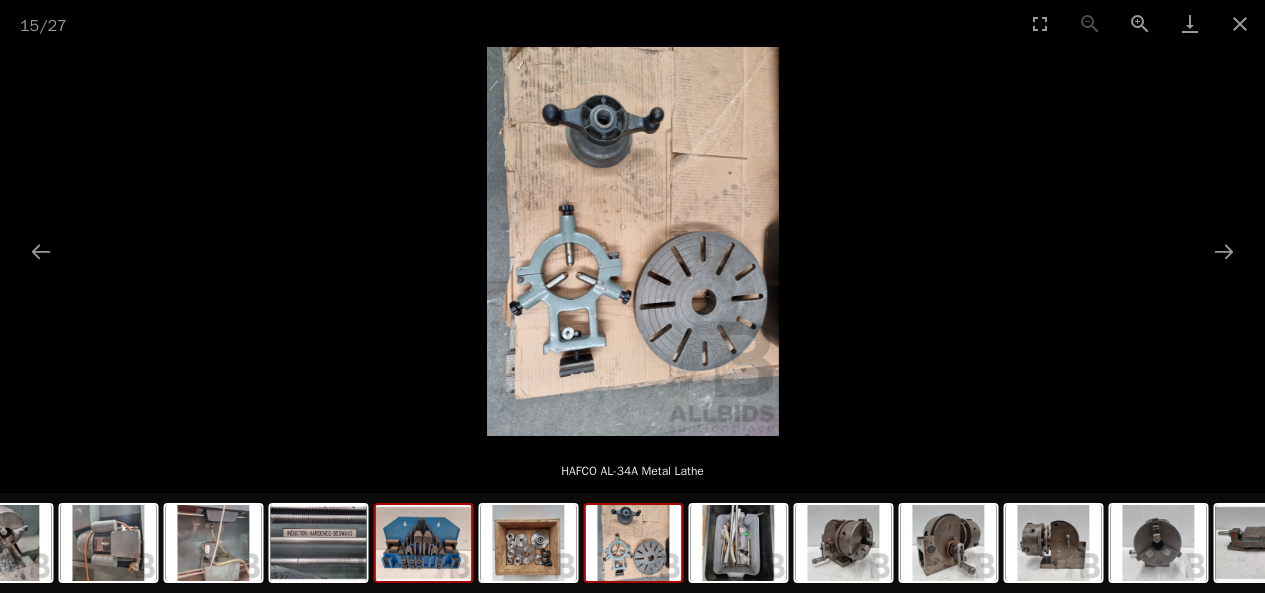 click at bounding box center [739, 543] 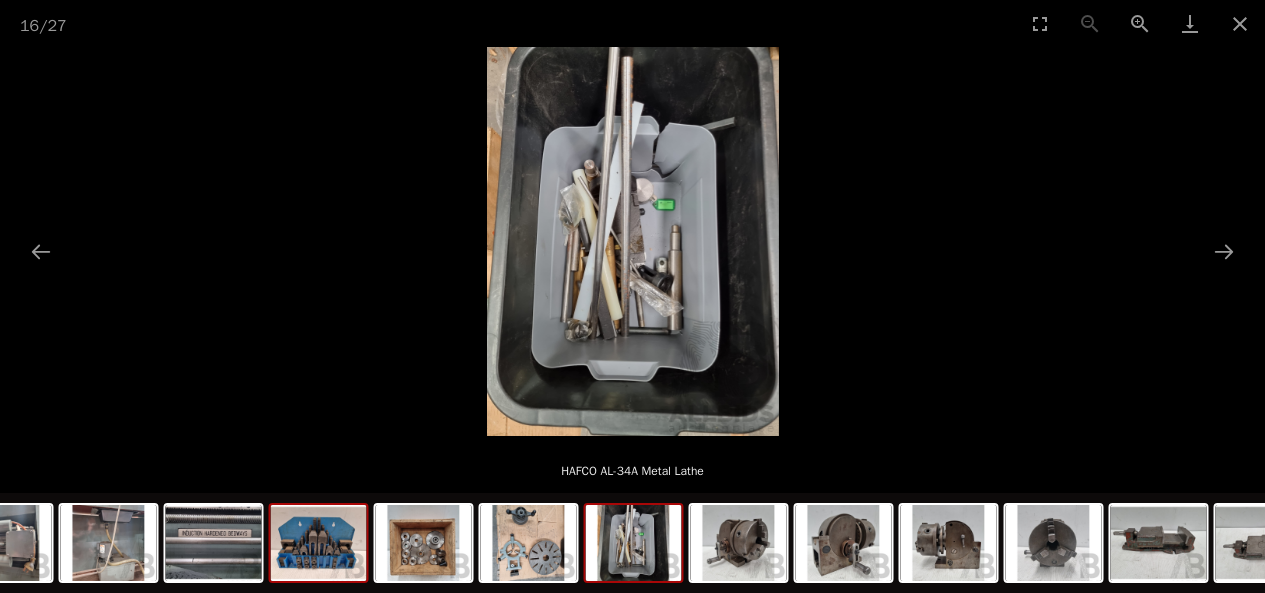 click at bounding box center (739, 543) 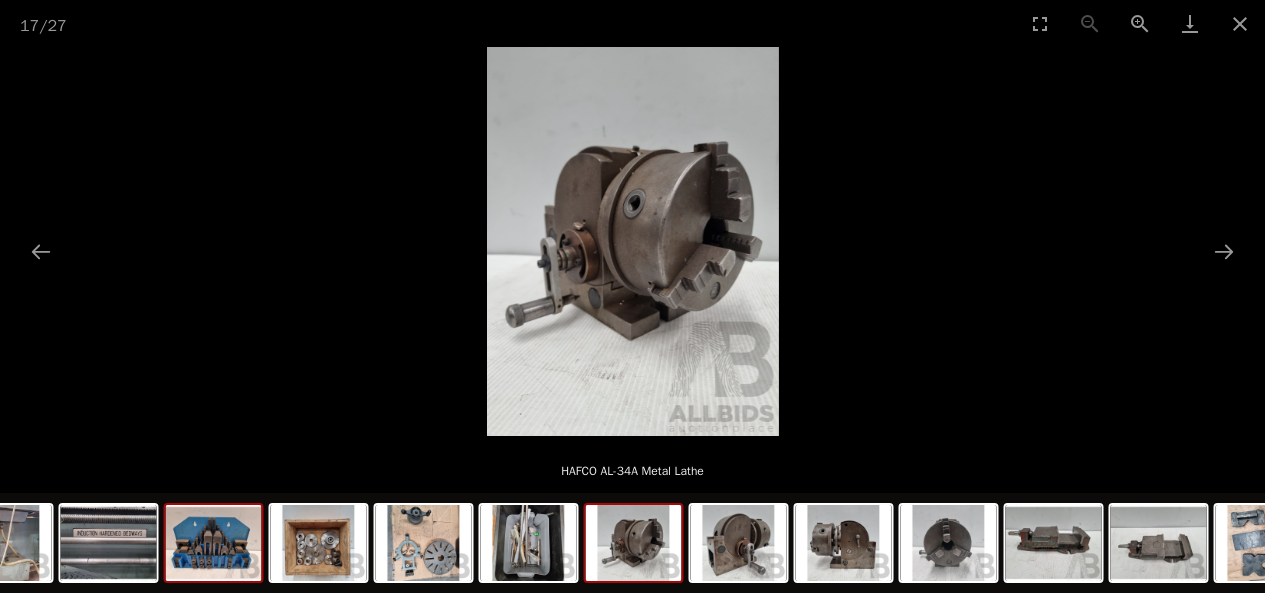 click at bounding box center [739, 543] 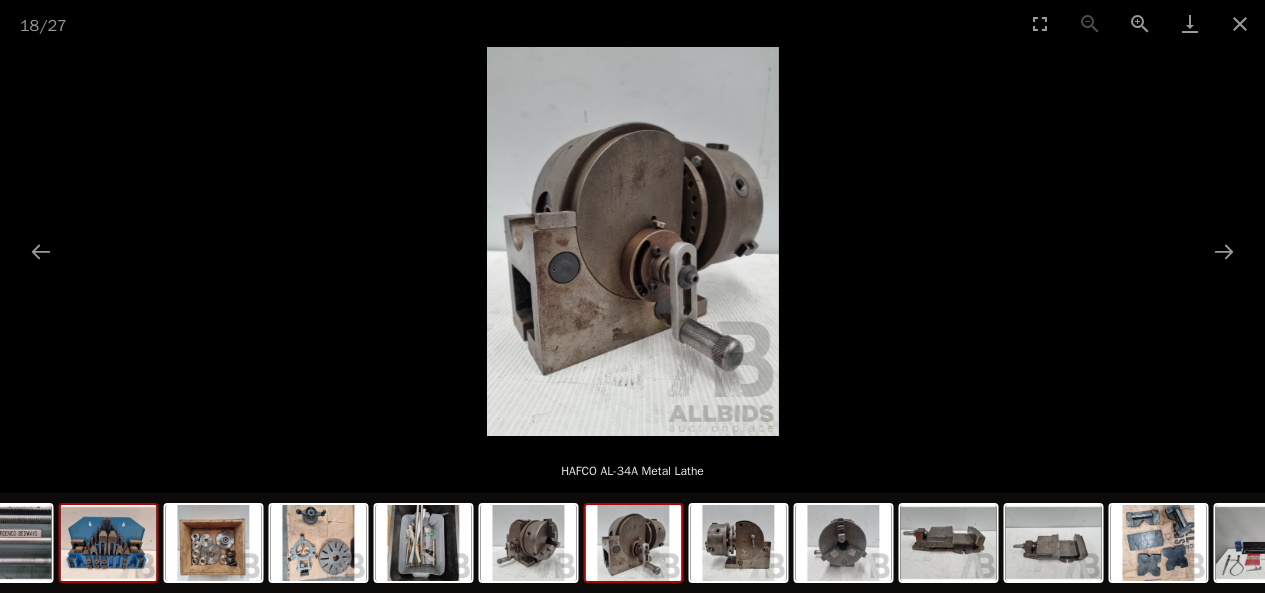click at bounding box center [739, 543] 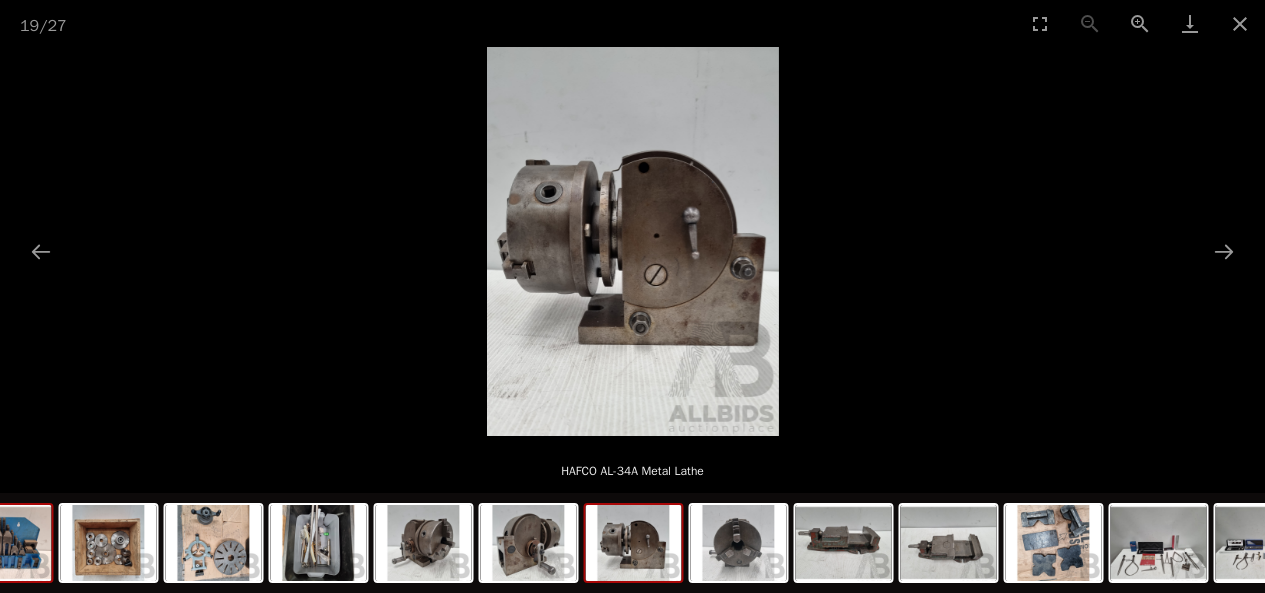 click at bounding box center [739, 543] 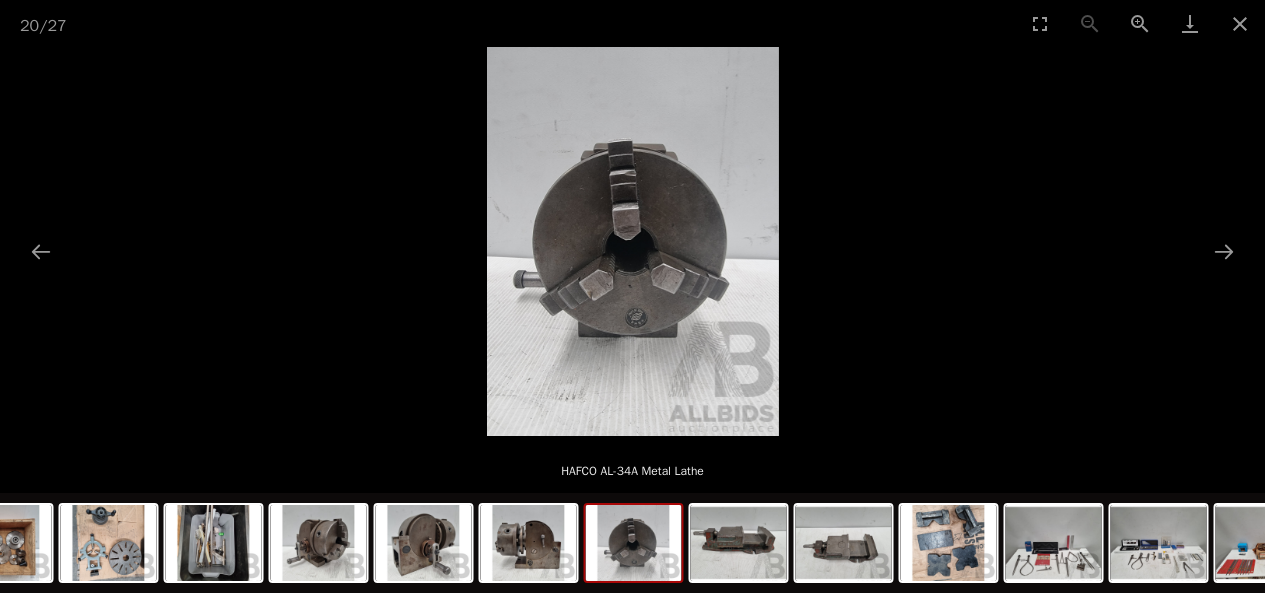 click at bounding box center [739, 543] 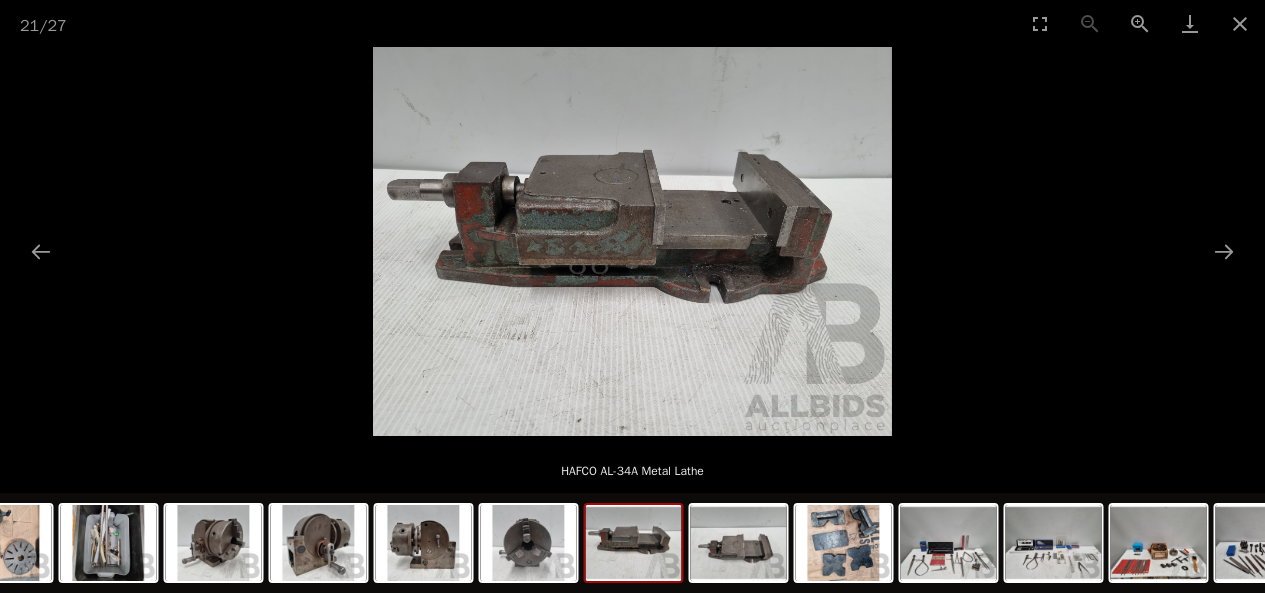click at bounding box center (739, 543) 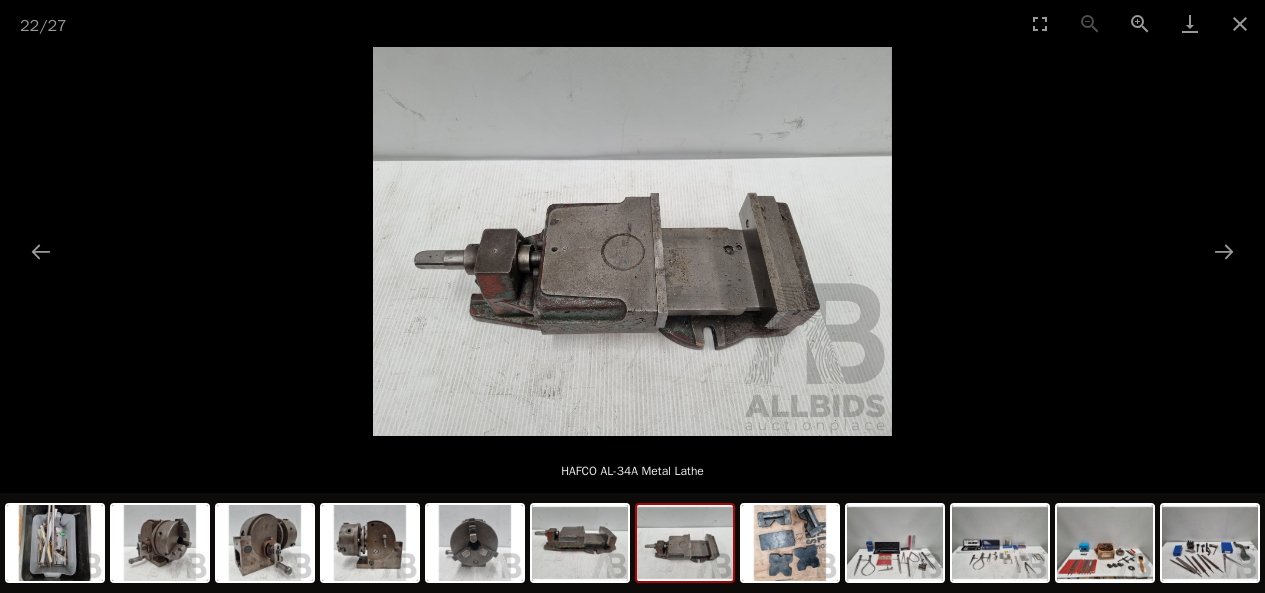 click at bounding box center (790, 543) 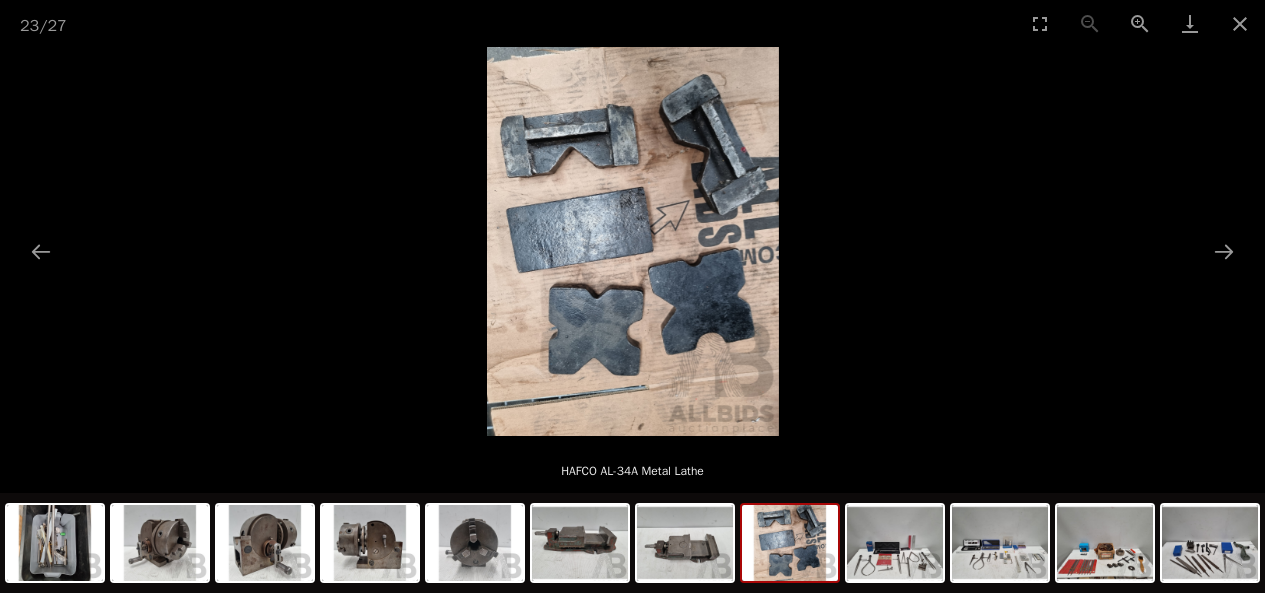 click at bounding box center [790, 543] 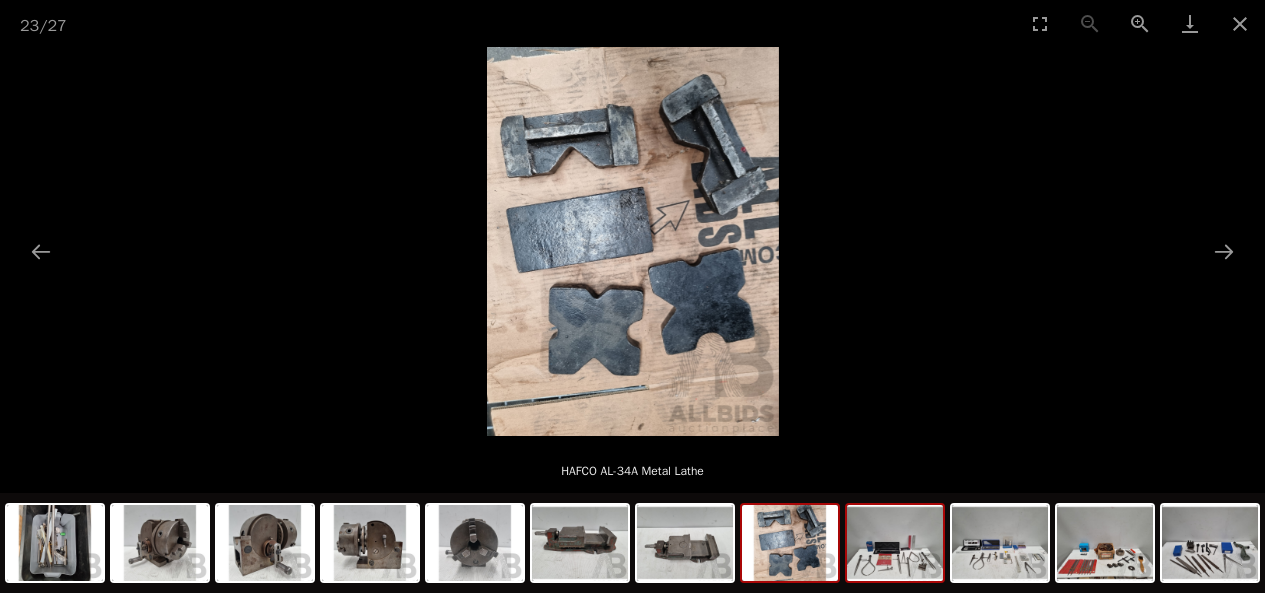 click at bounding box center (895, 543) 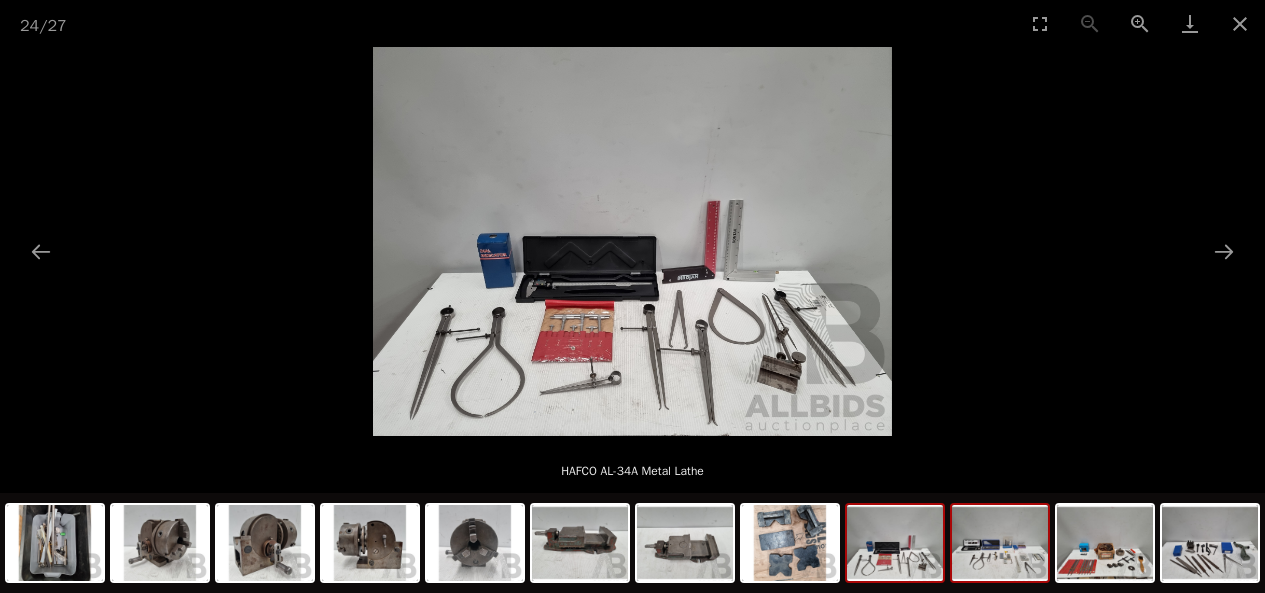 click at bounding box center [1000, 543] 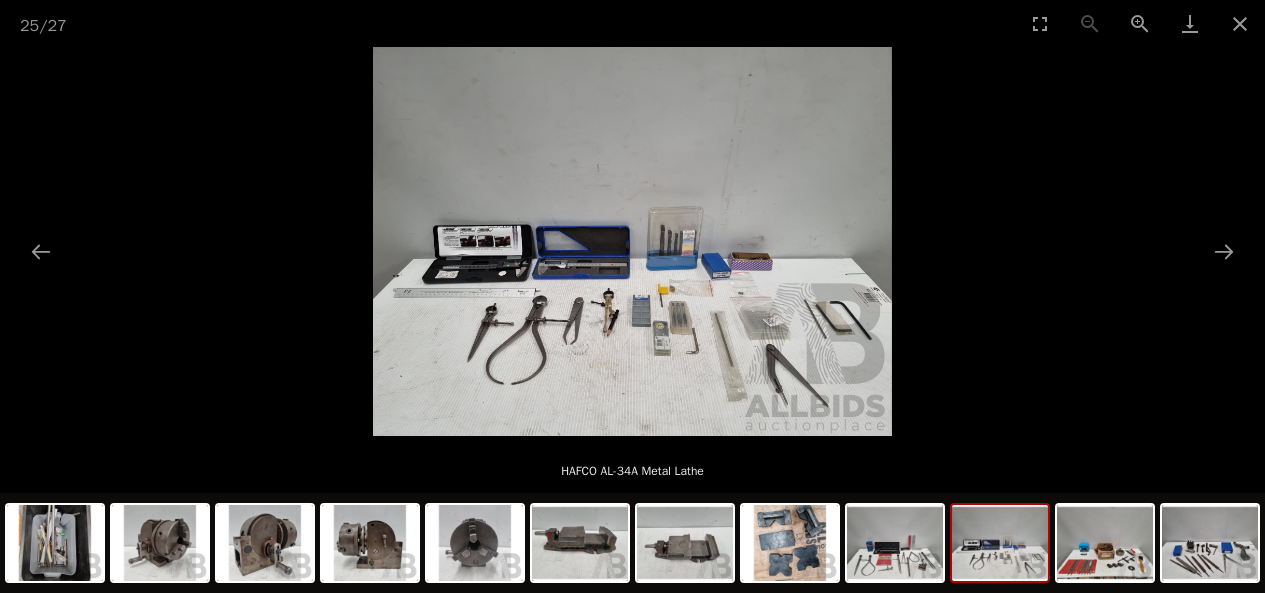 click at bounding box center [1000, 543] 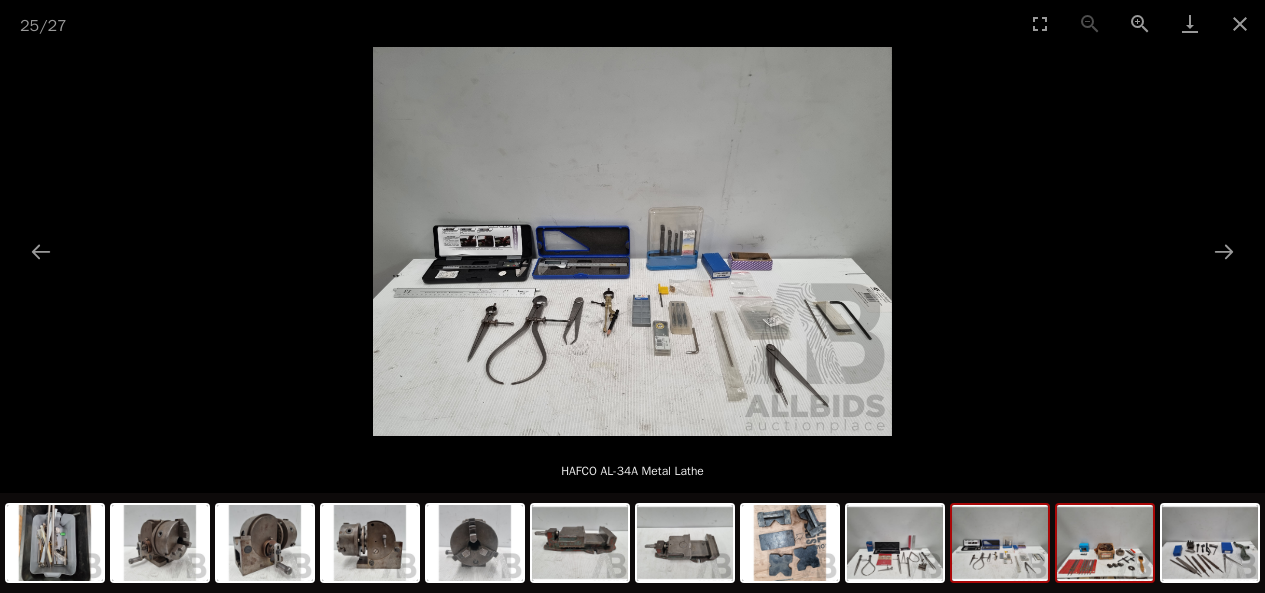click at bounding box center [1105, 543] 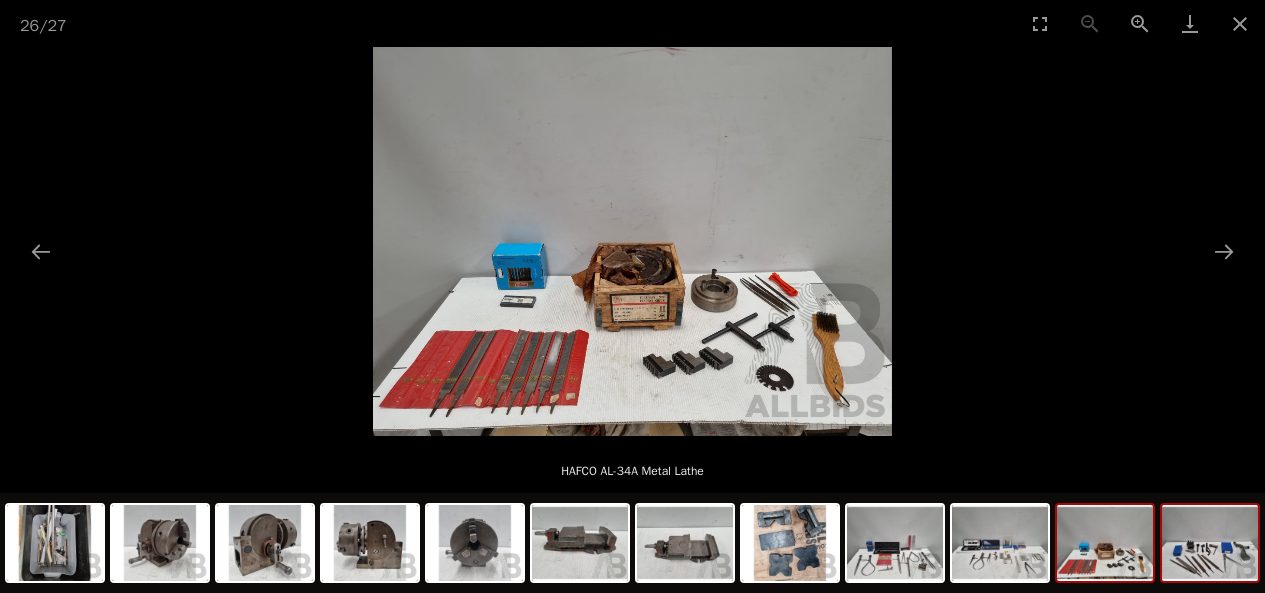 click at bounding box center [1210, 543] 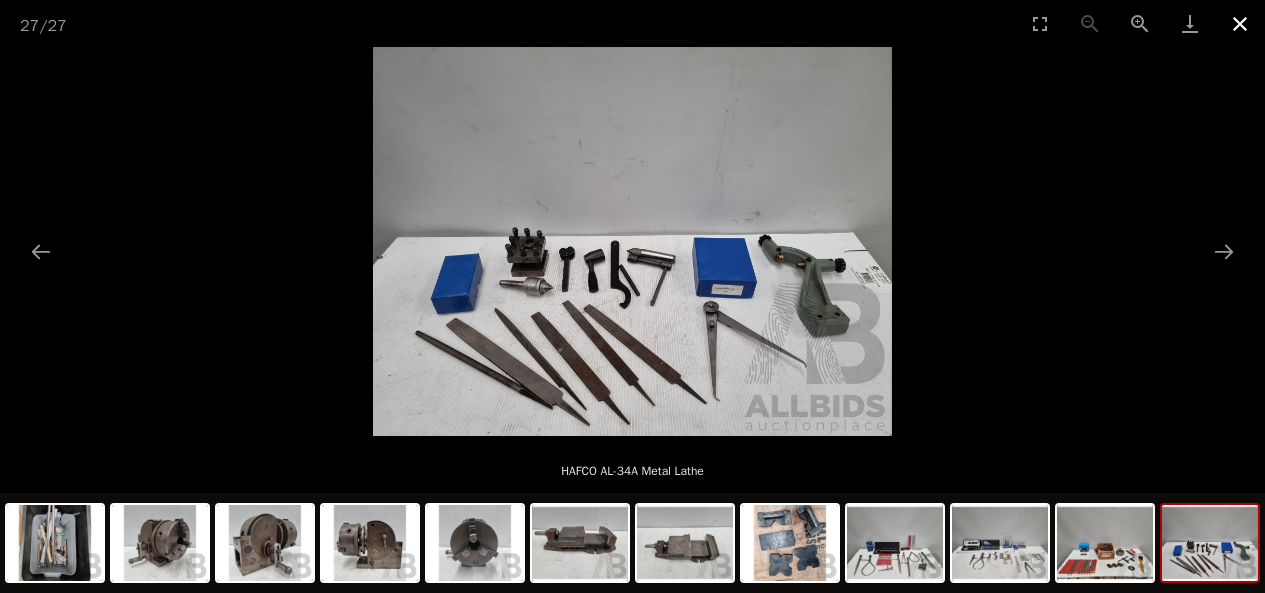 click at bounding box center [1240, 23] 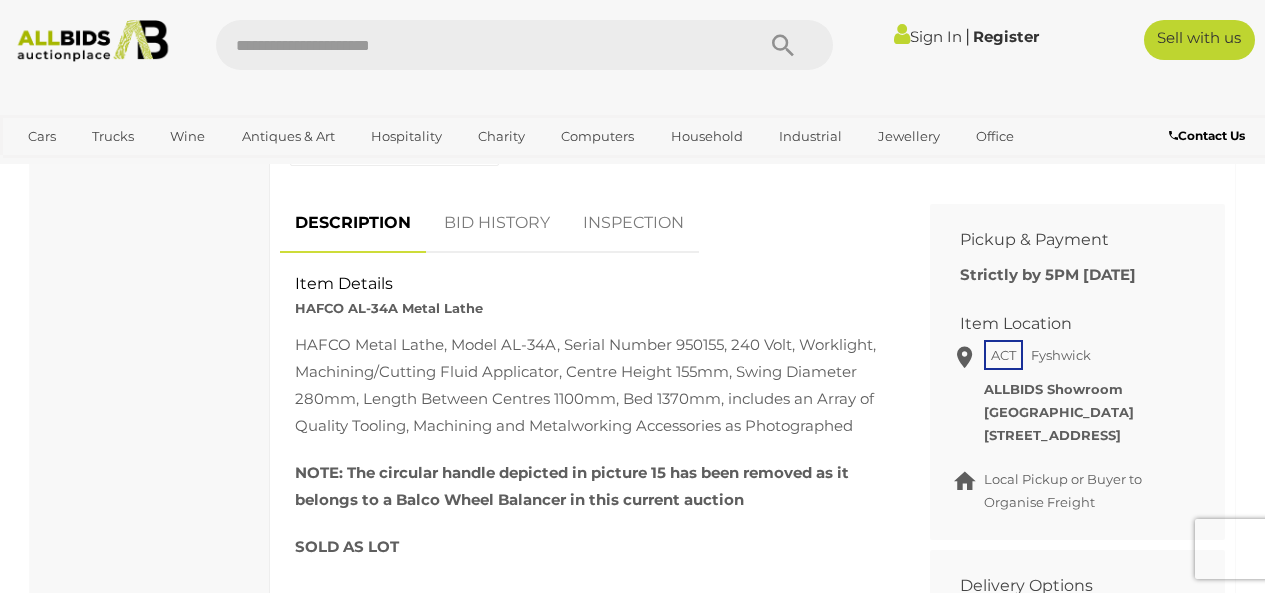 scroll, scrollTop: 1000, scrollLeft: 0, axis: vertical 